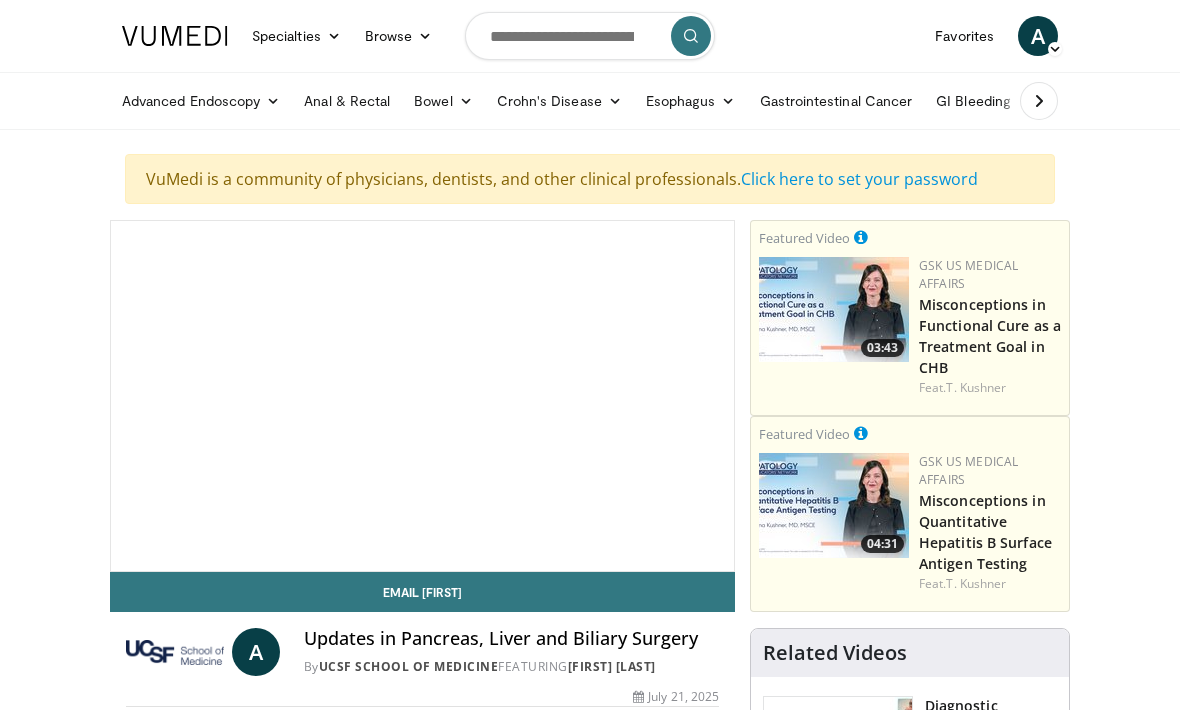 scroll, scrollTop: 0, scrollLeft: 0, axis: both 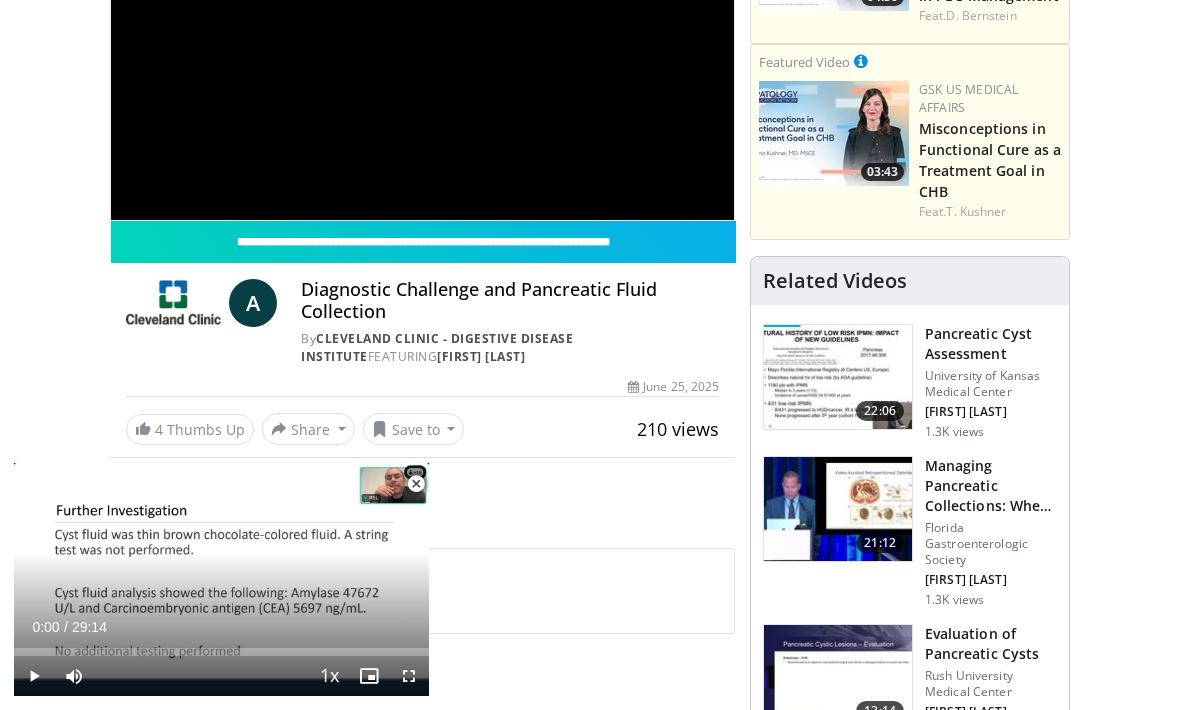 click on "Managing Pancreatic Collections: When & How to Pop the Bubble" at bounding box center [991, 486] 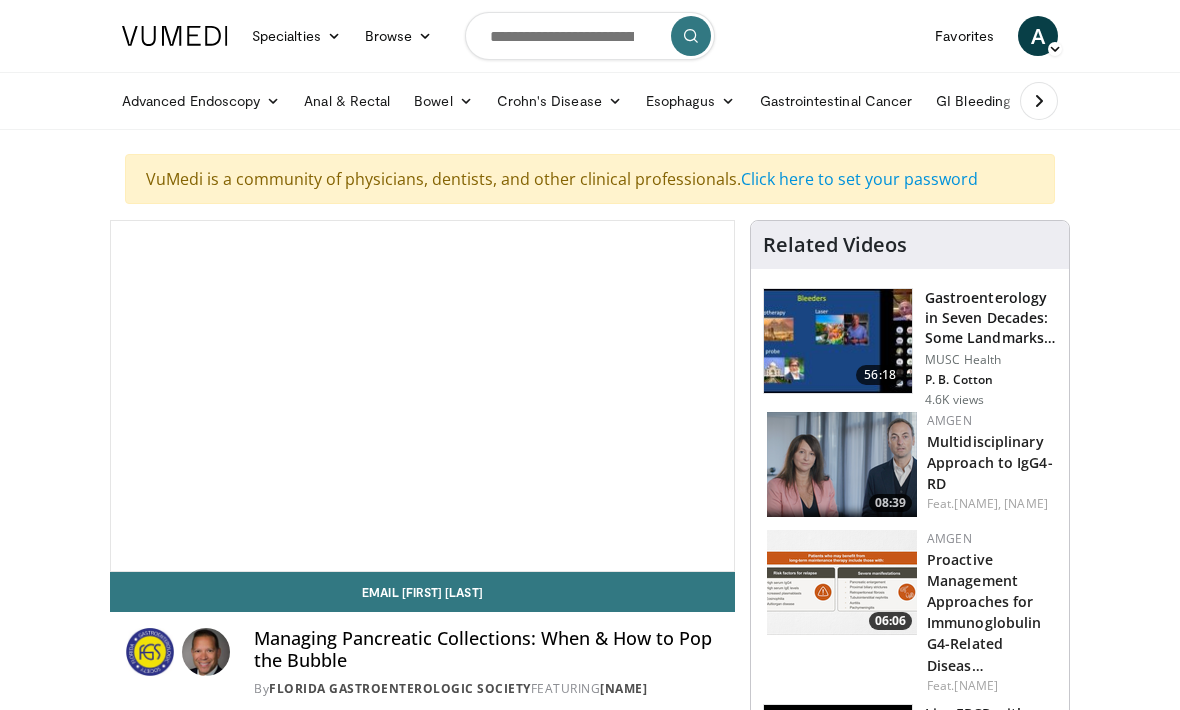scroll, scrollTop: 0, scrollLeft: 0, axis: both 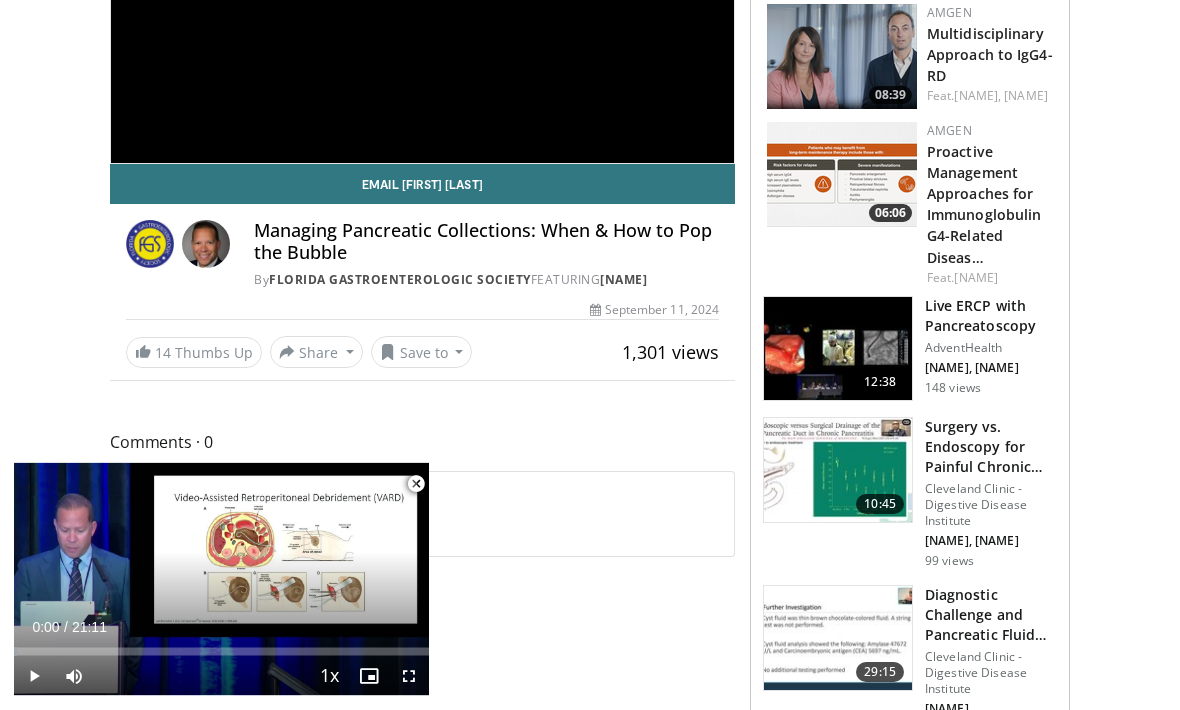 click on "Live ERCP with Pancreatoscopy" at bounding box center (991, 317) 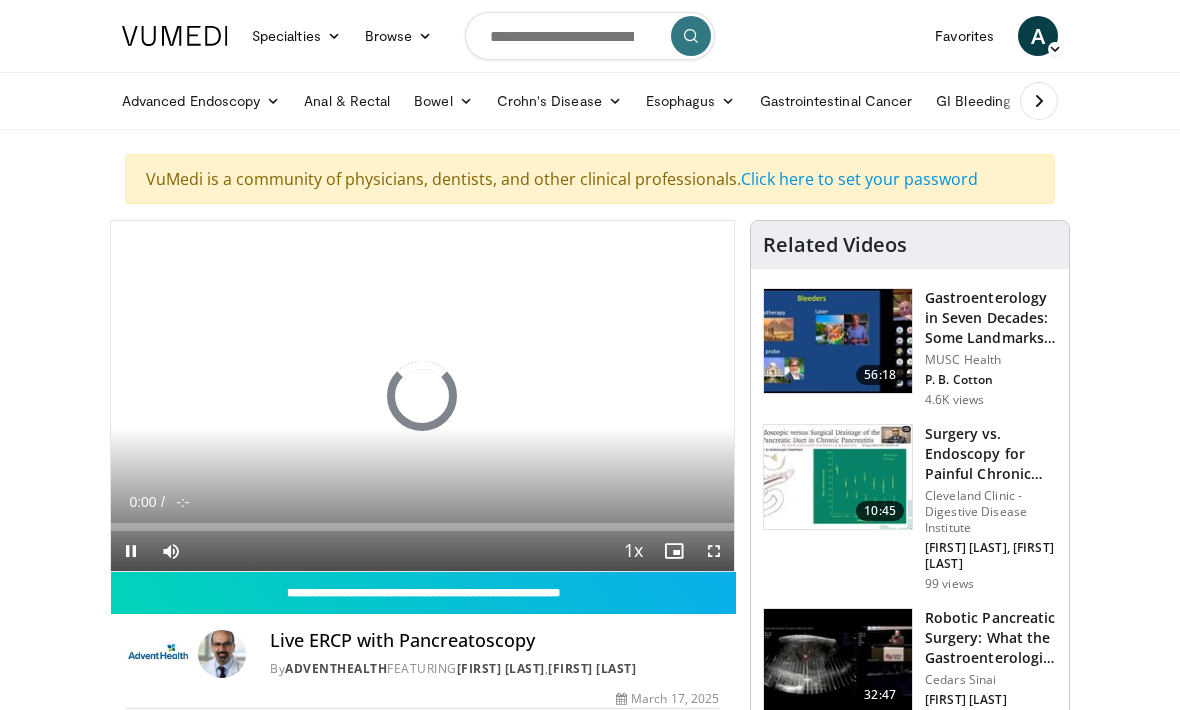 scroll, scrollTop: 0, scrollLeft: 0, axis: both 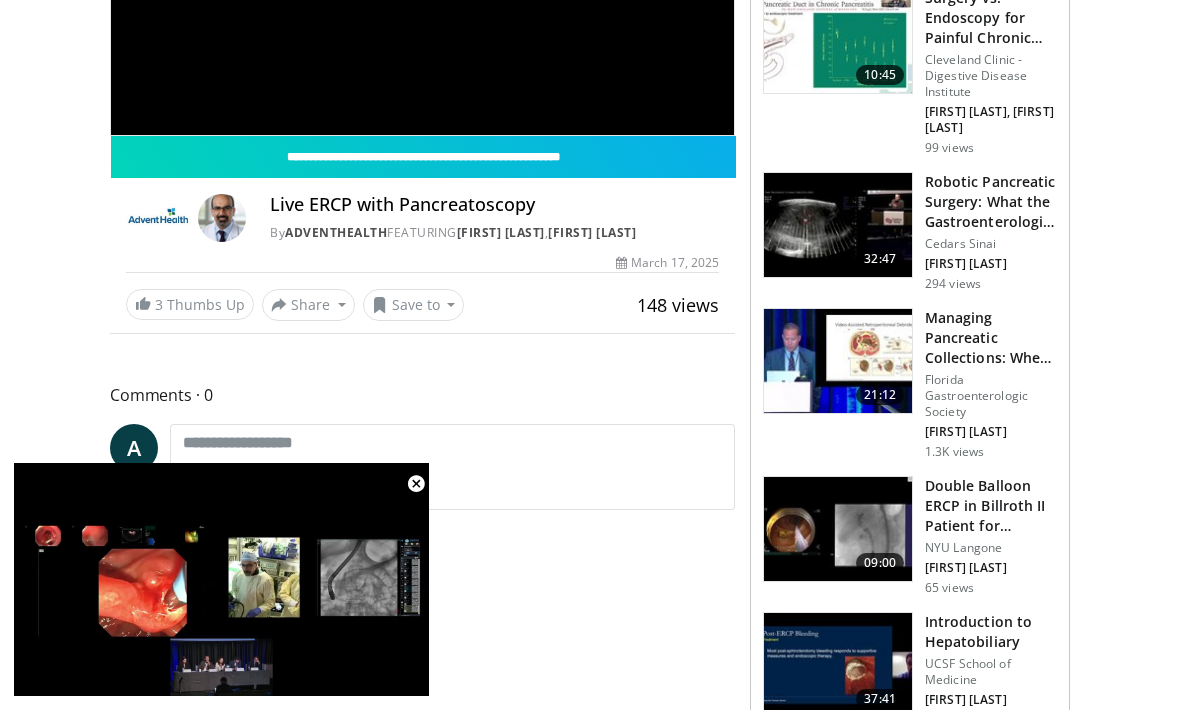 click at bounding box center [416, 484] 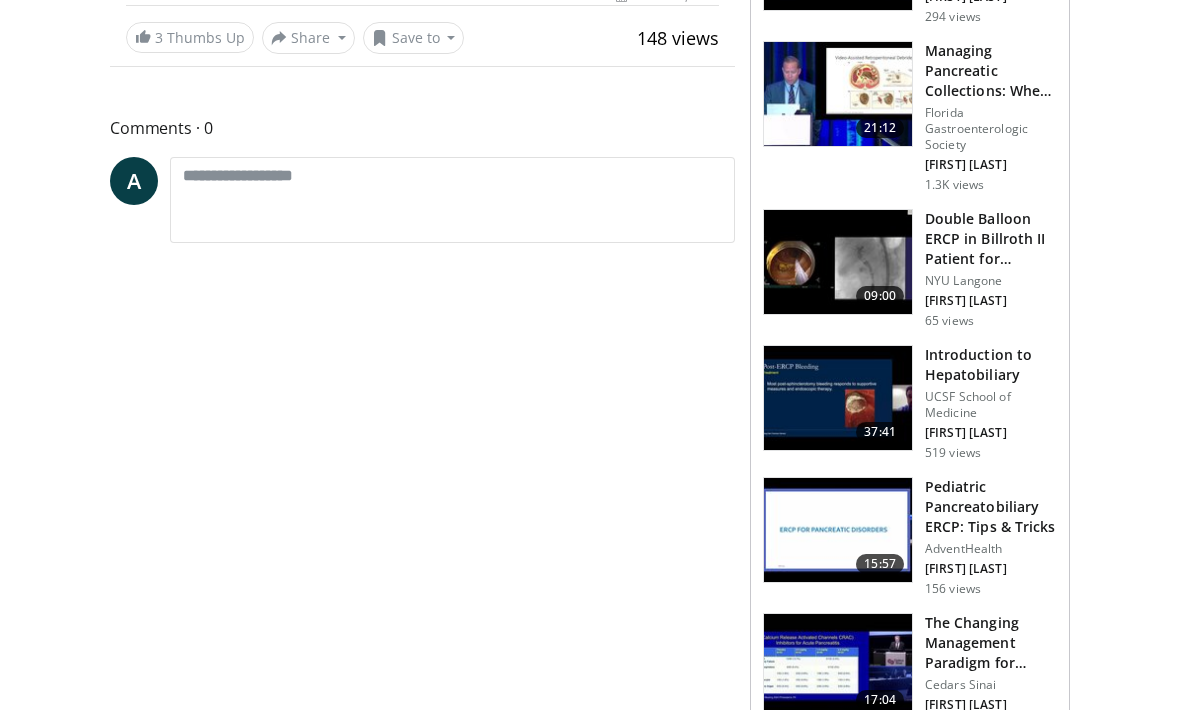 scroll, scrollTop: 705, scrollLeft: 0, axis: vertical 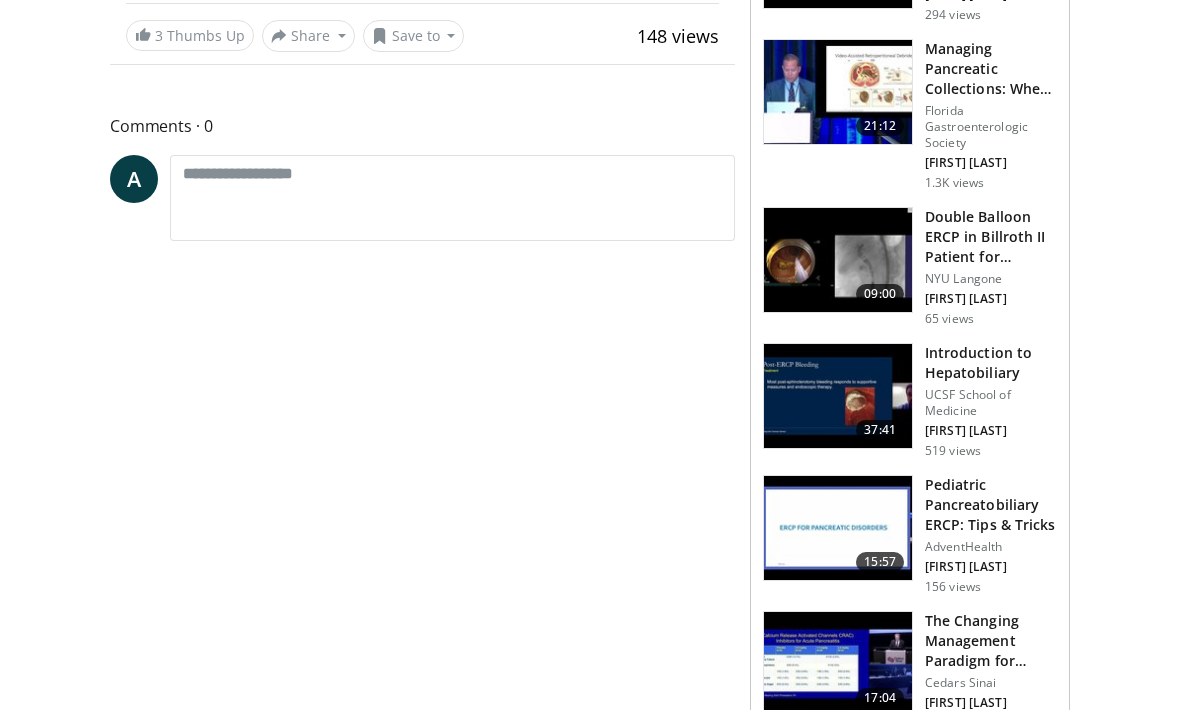 click at bounding box center [838, 396] 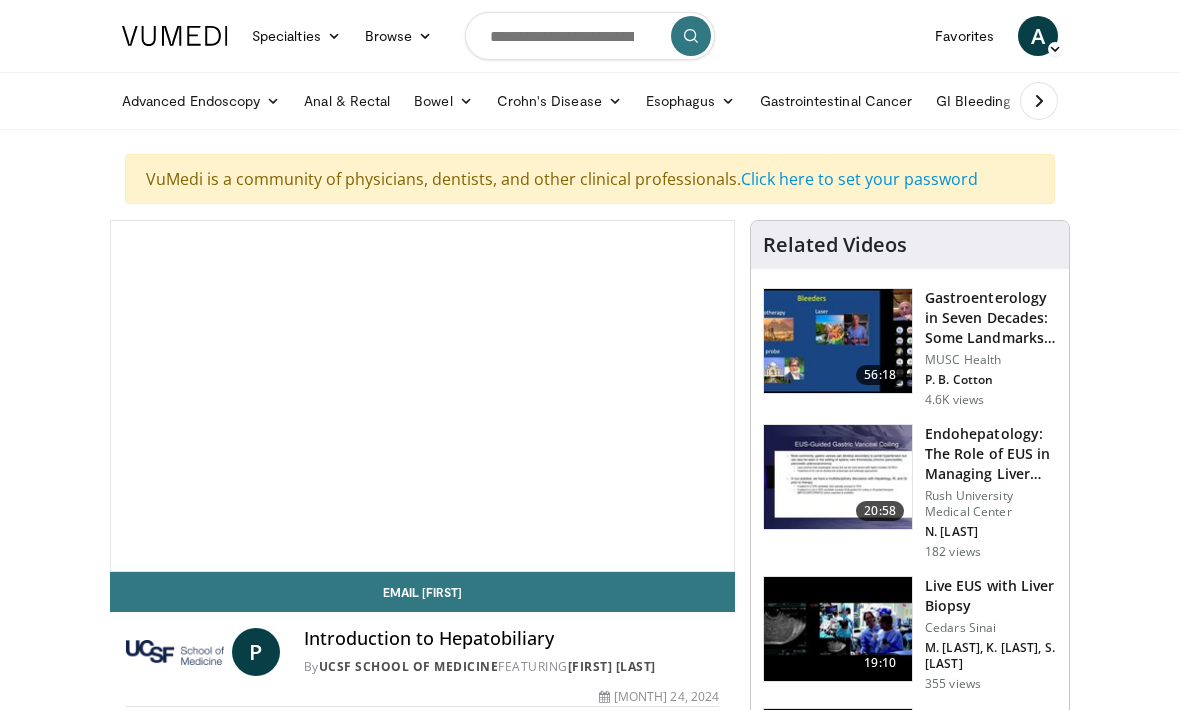 scroll, scrollTop: 0, scrollLeft: 0, axis: both 